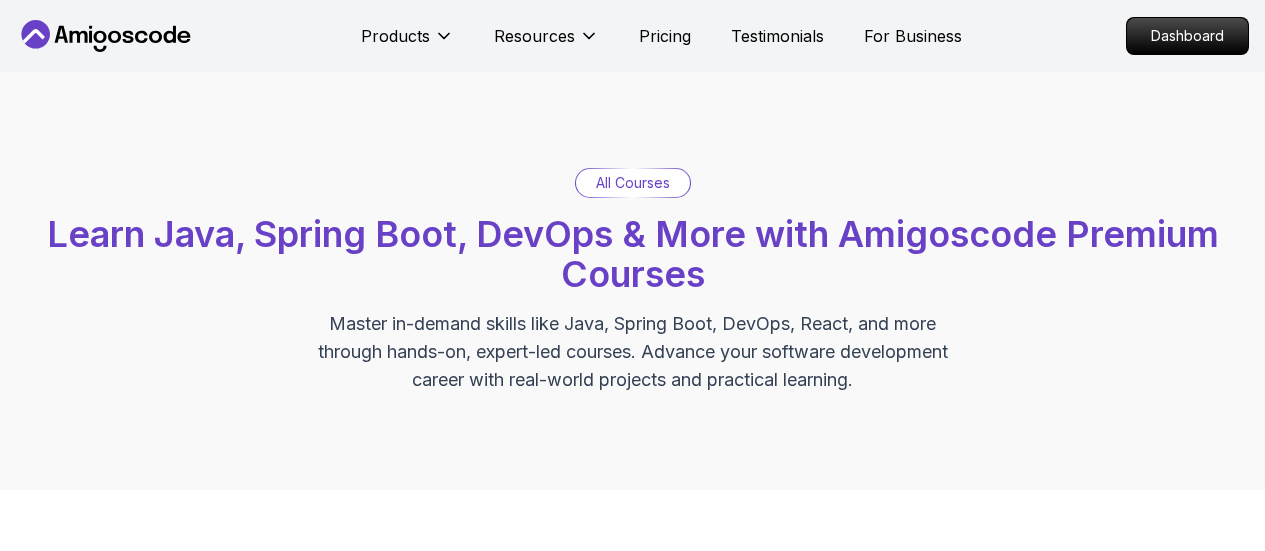 scroll, scrollTop: 0, scrollLeft: 0, axis: both 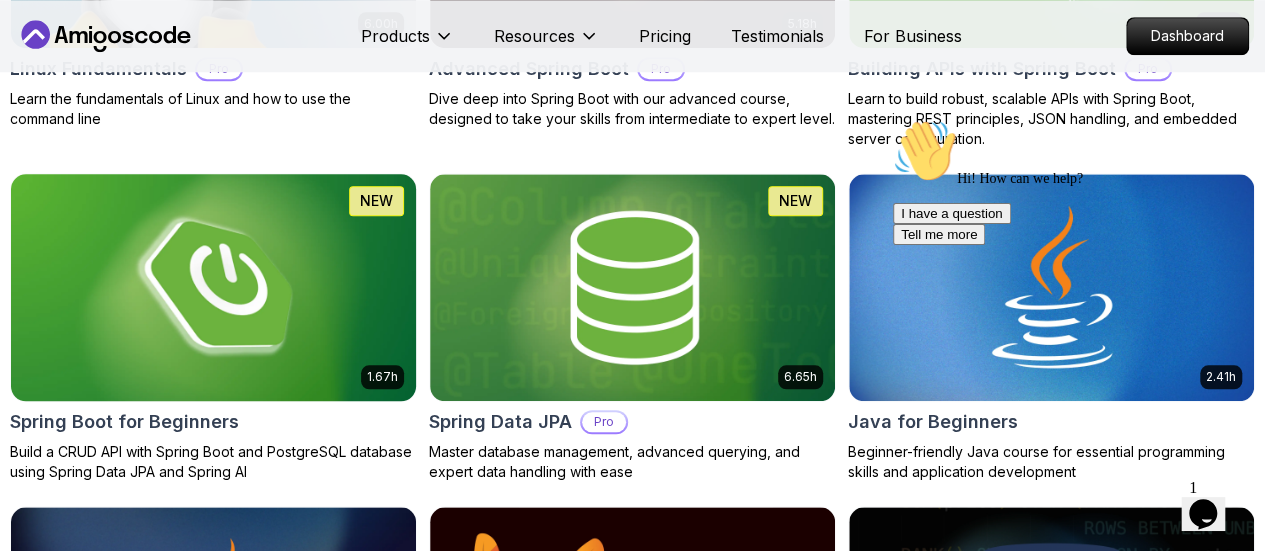 click at bounding box center [213, 287] 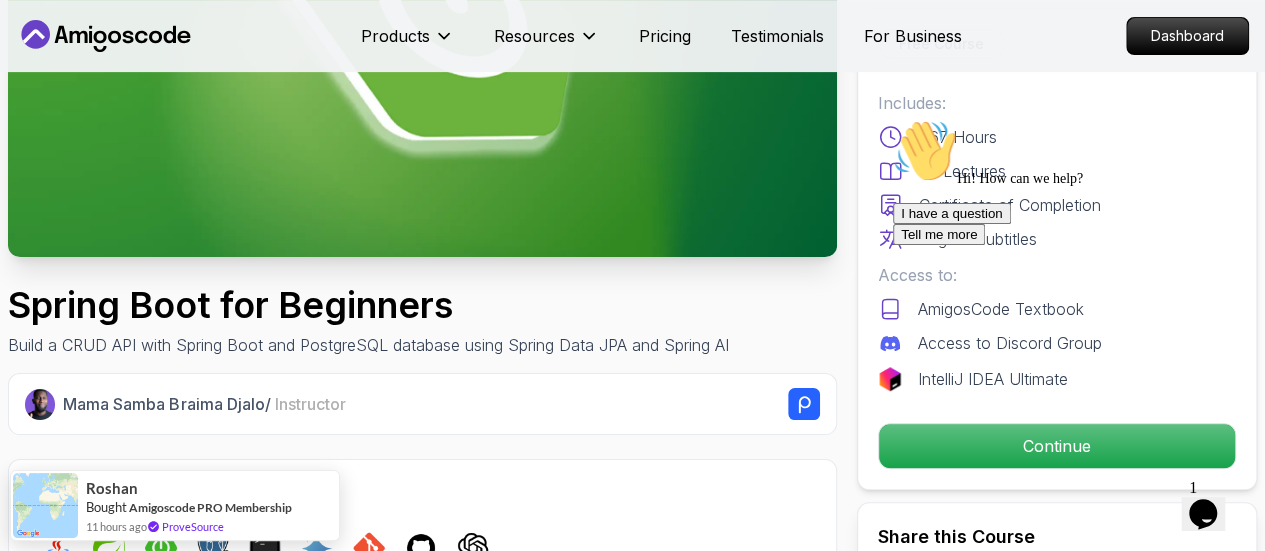 scroll, scrollTop: 330, scrollLeft: 0, axis: vertical 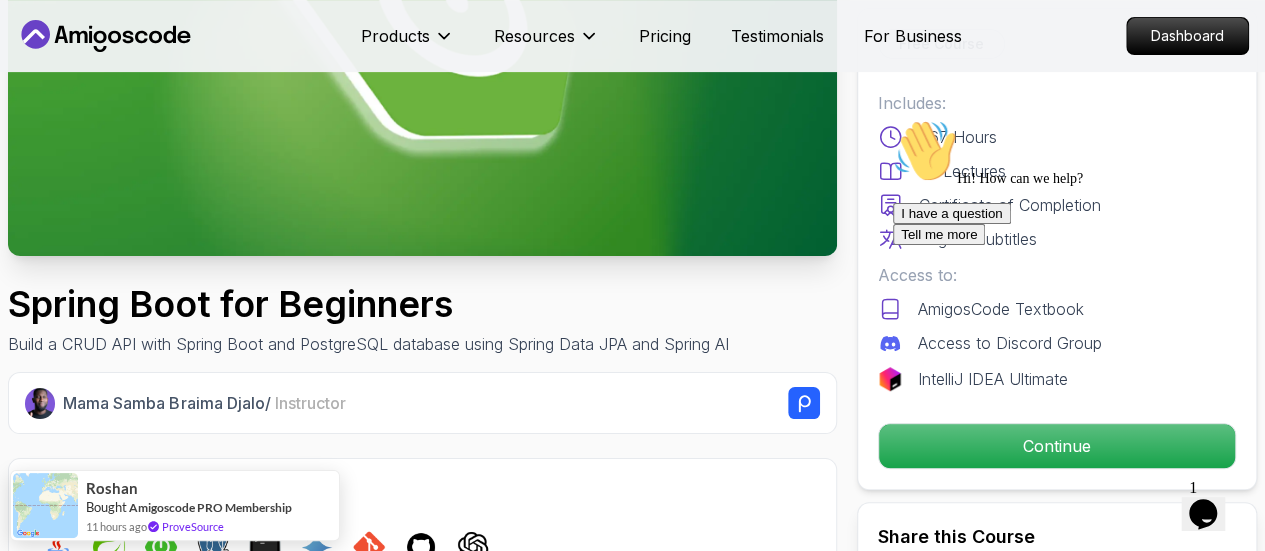 click on "Hi! How can we help? I have a question Tell me more" at bounding box center (1073, 182) 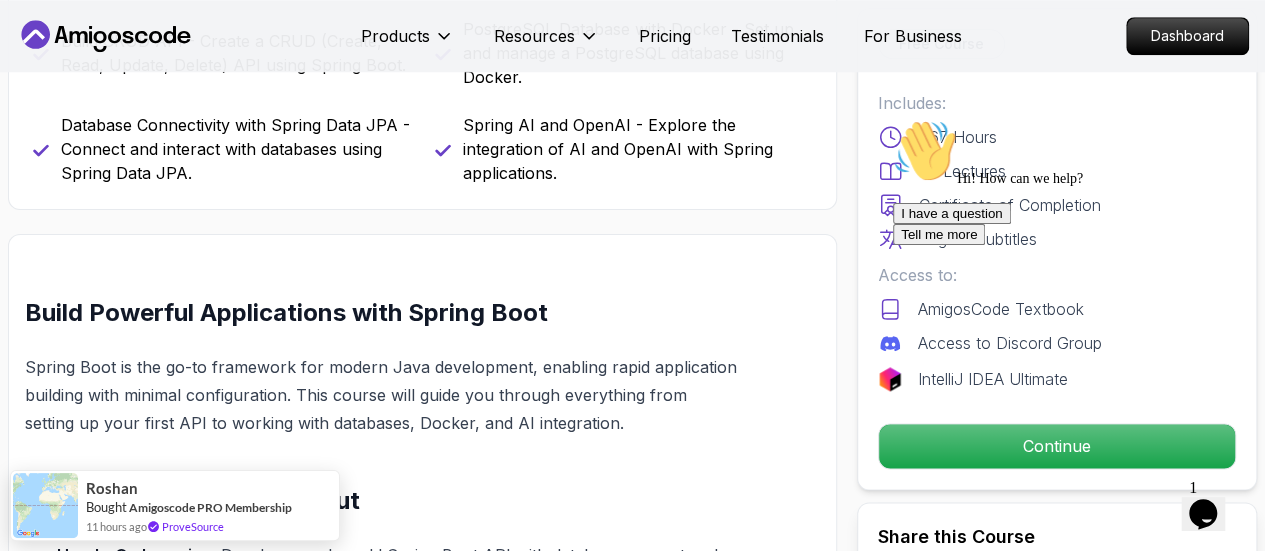 scroll, scrollTop: 1027, scrollLeft: 0, axis: vertical 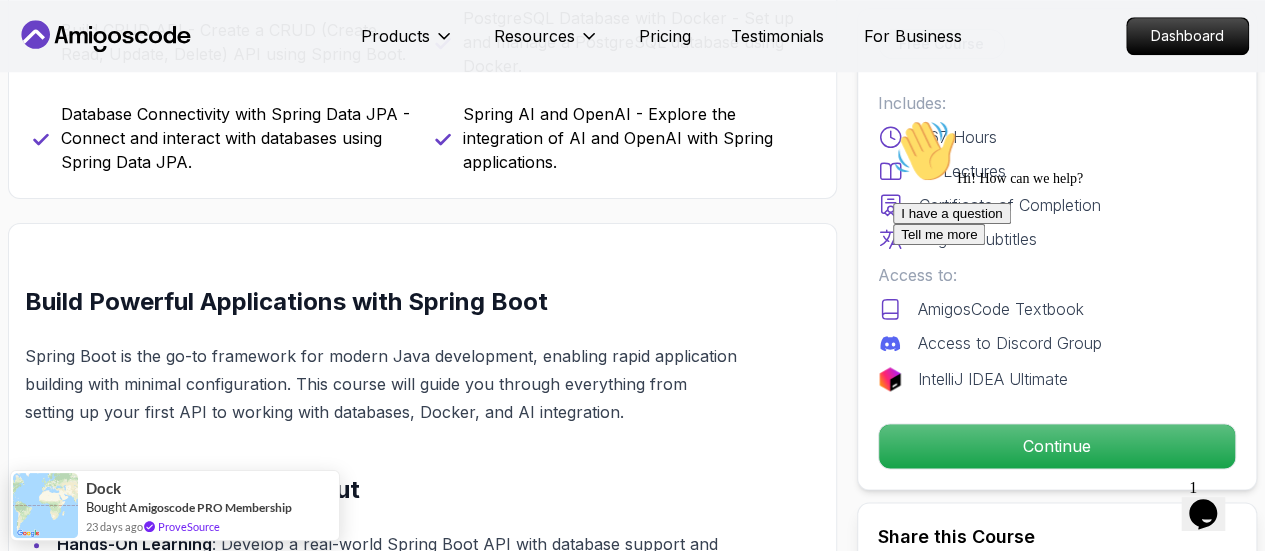 click on "Tell me more" at bounding box center (939, 234) 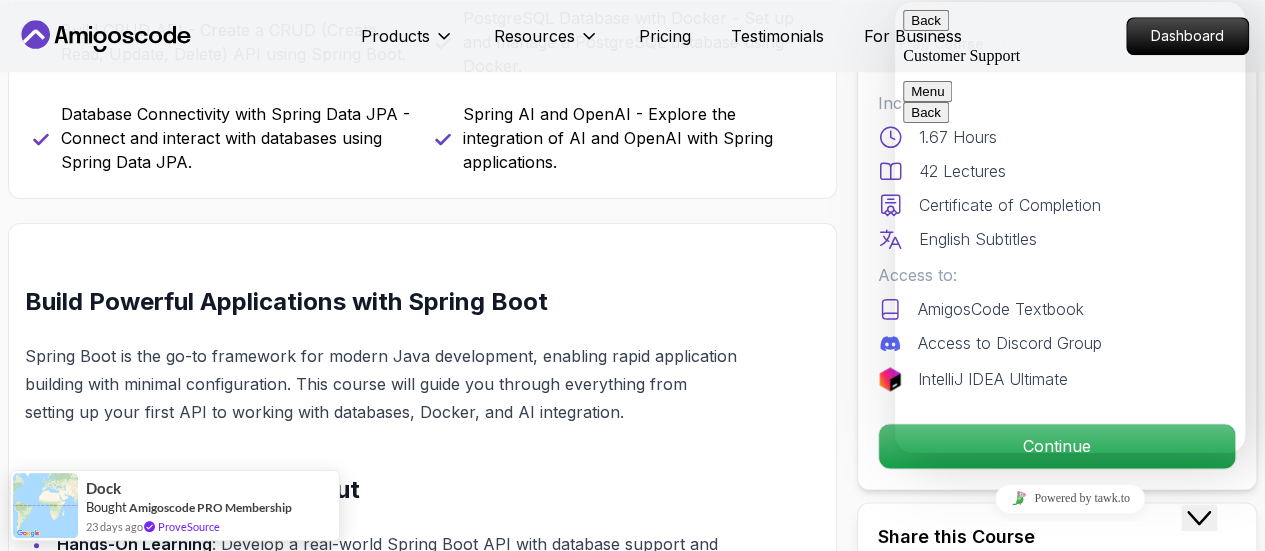 click on "Back" at bounding box center (926, 20) 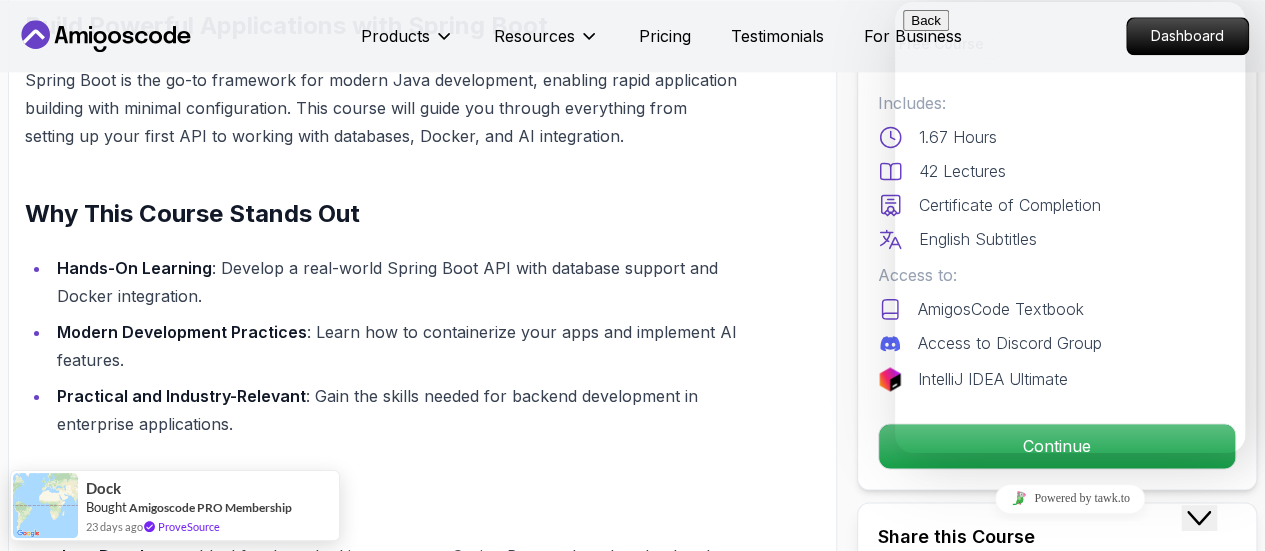 scroll, scrollTop: 1308, scrollLeft: 0, axis: vertical 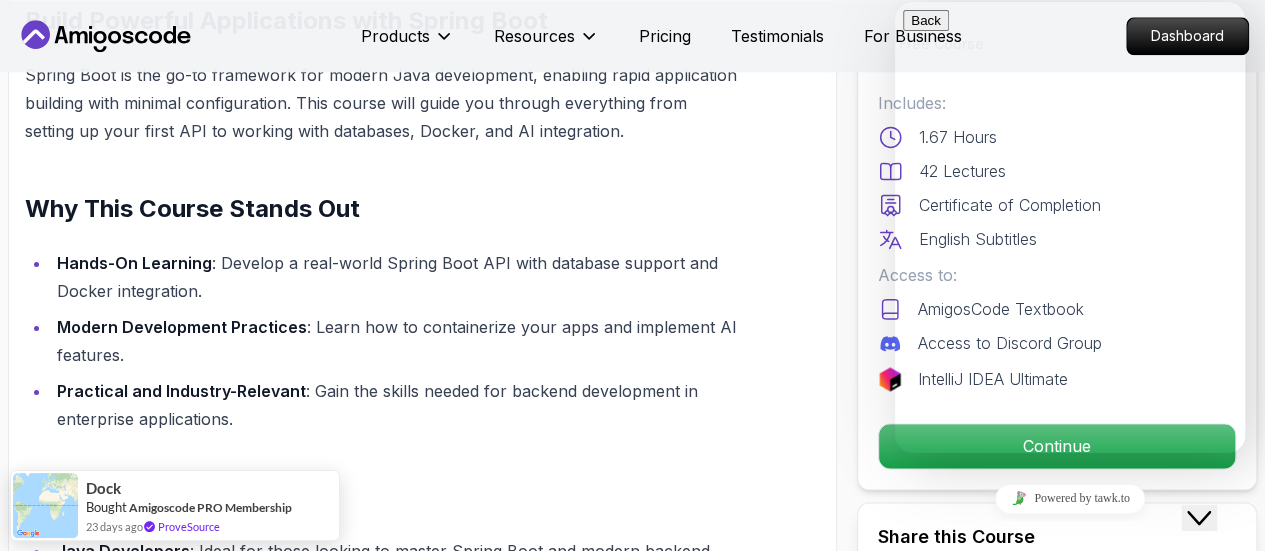 click on "Need help? Search our help center for answers or start a conversation:" at bounding box center (1060, 599) 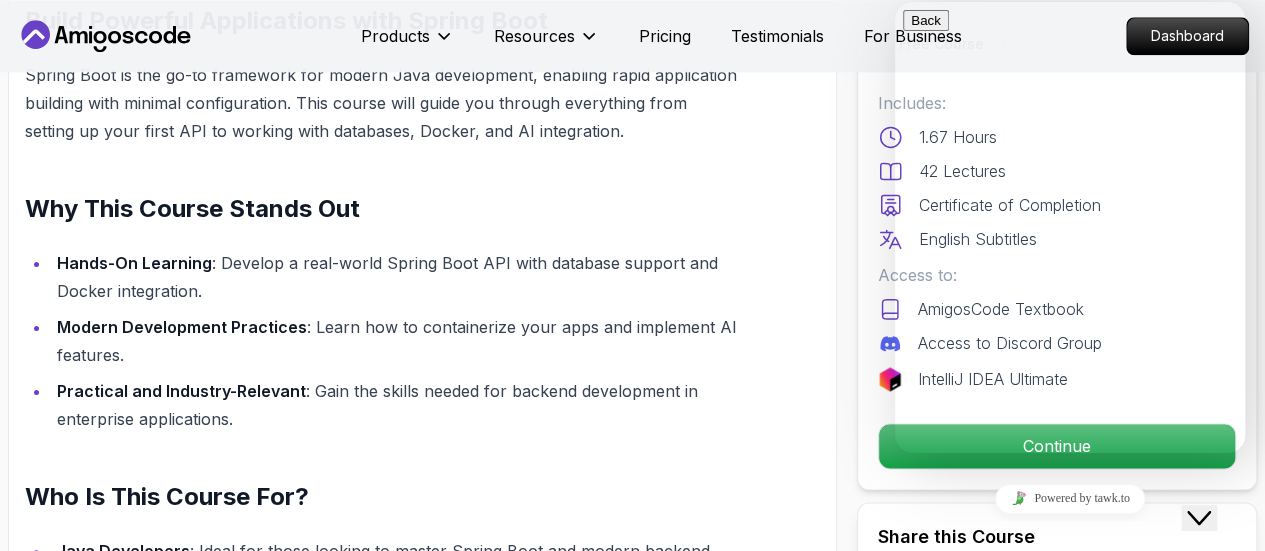 click at bounding box center [911, 813] 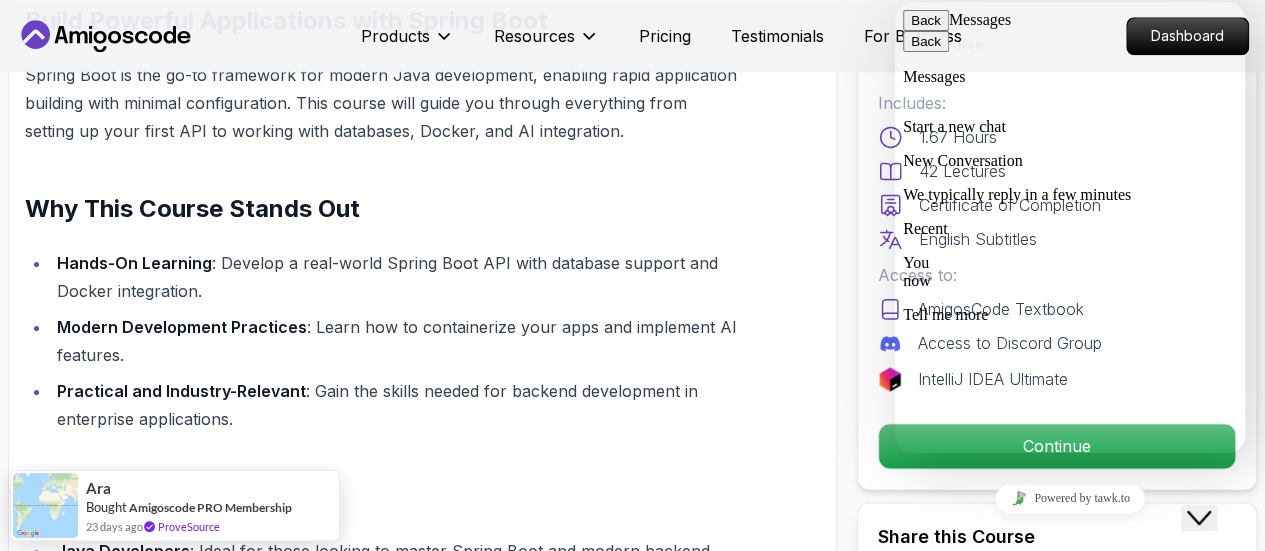 click on "Close Chat This icon closes the chat window." at bounding box center (1199, 518) 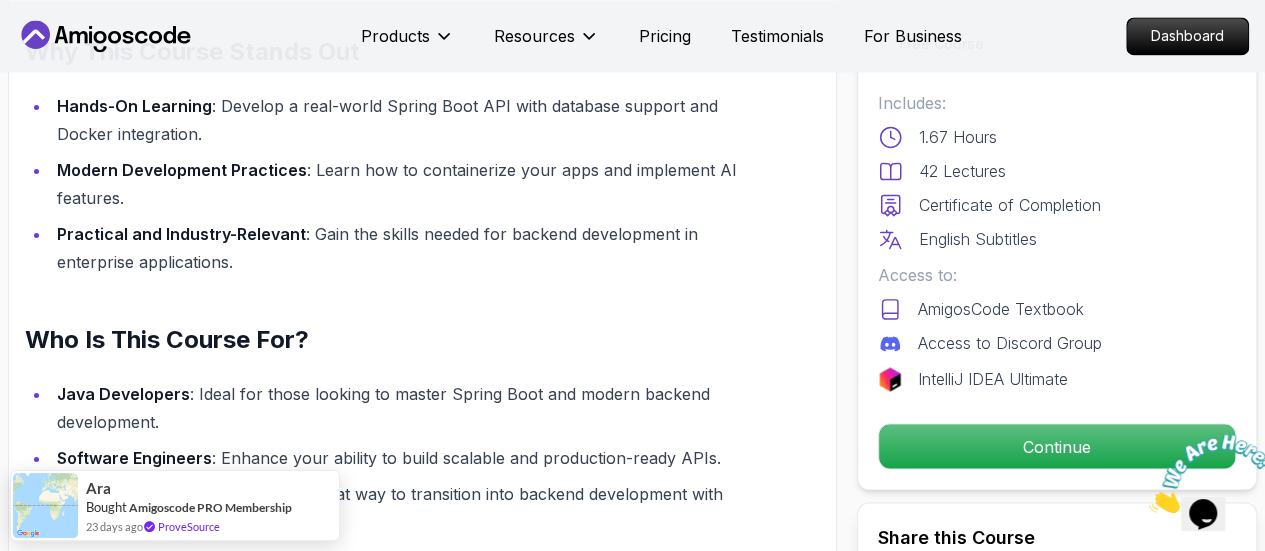 scroll, scrollTop: 1466, scrollLeft: 0, axis: vertical 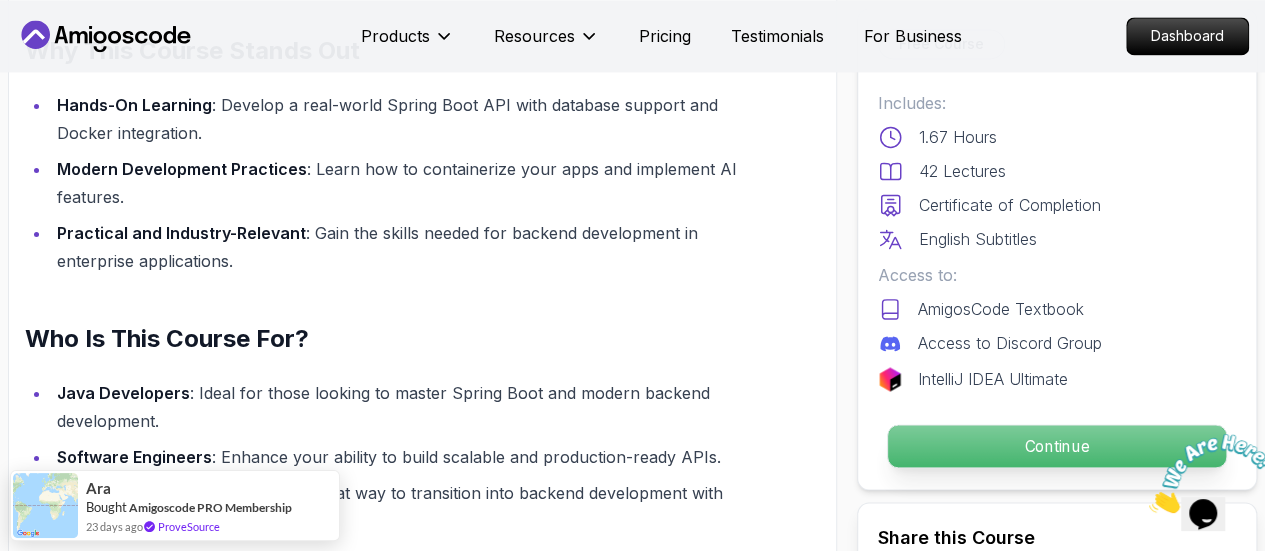 click on "Continue" at bounding box center (1057, 446) 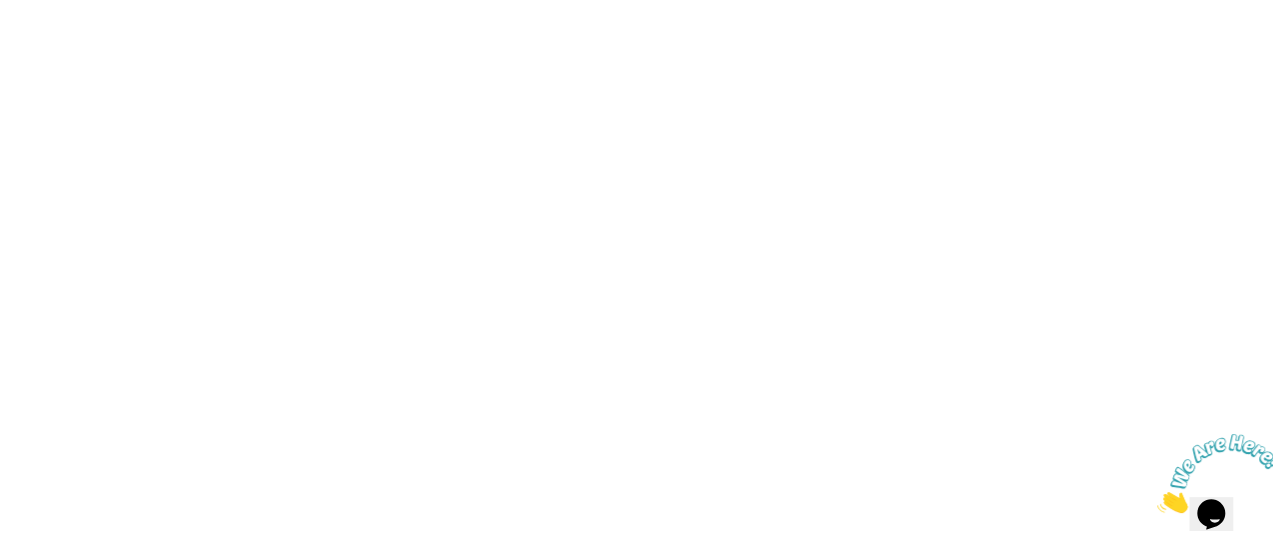 scroll, scrollTop: 0, scrollLeft: 0, axis: both 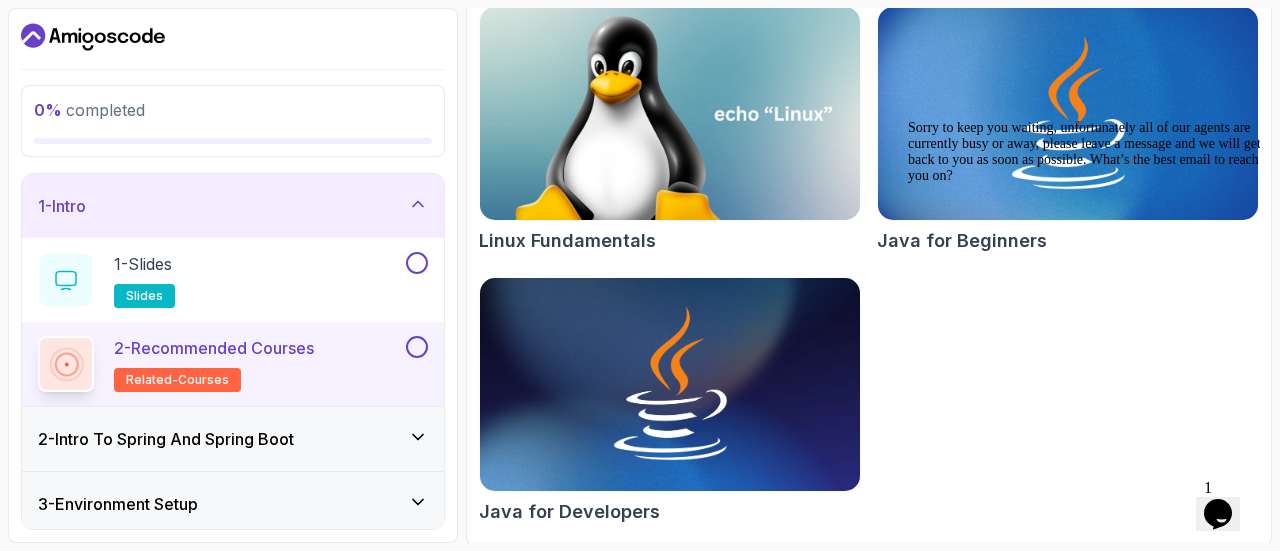 click on "related-courses" at bounding box center (177, 380) 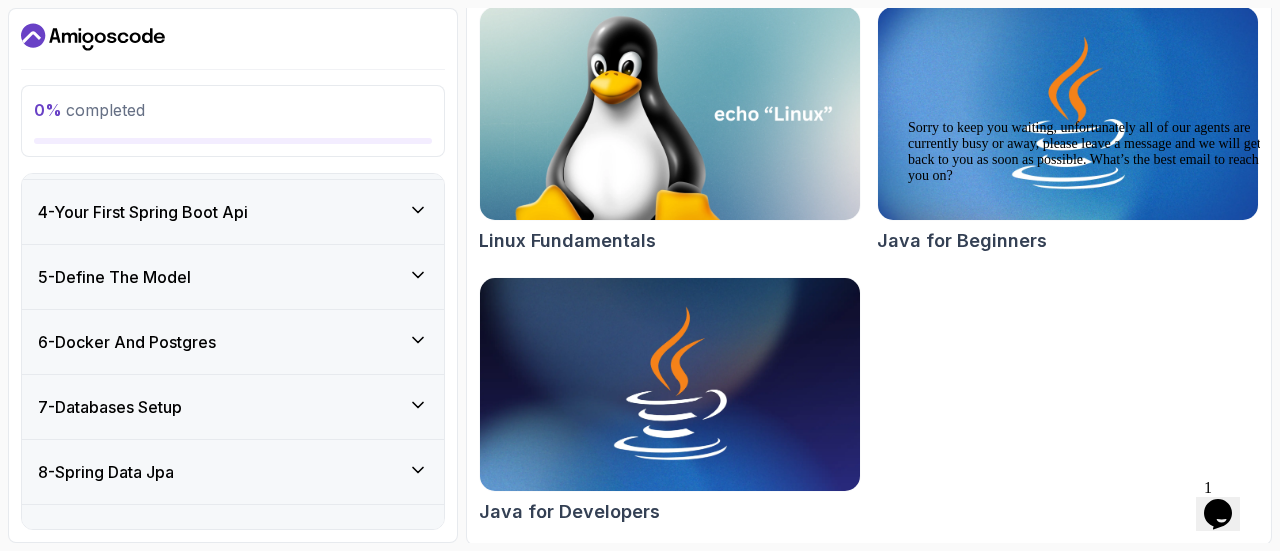 scroll, scrollTop: 526, scrollLeft: 0, axis: vertical 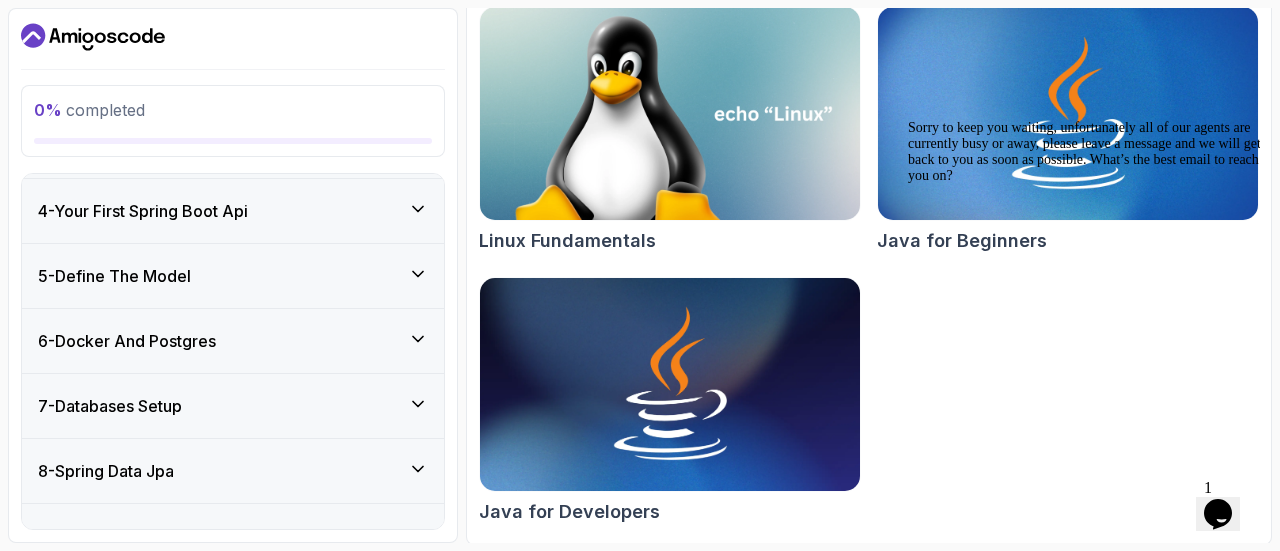 click on "6  -  Docker And Postgres" at bounding box center [233, 341] 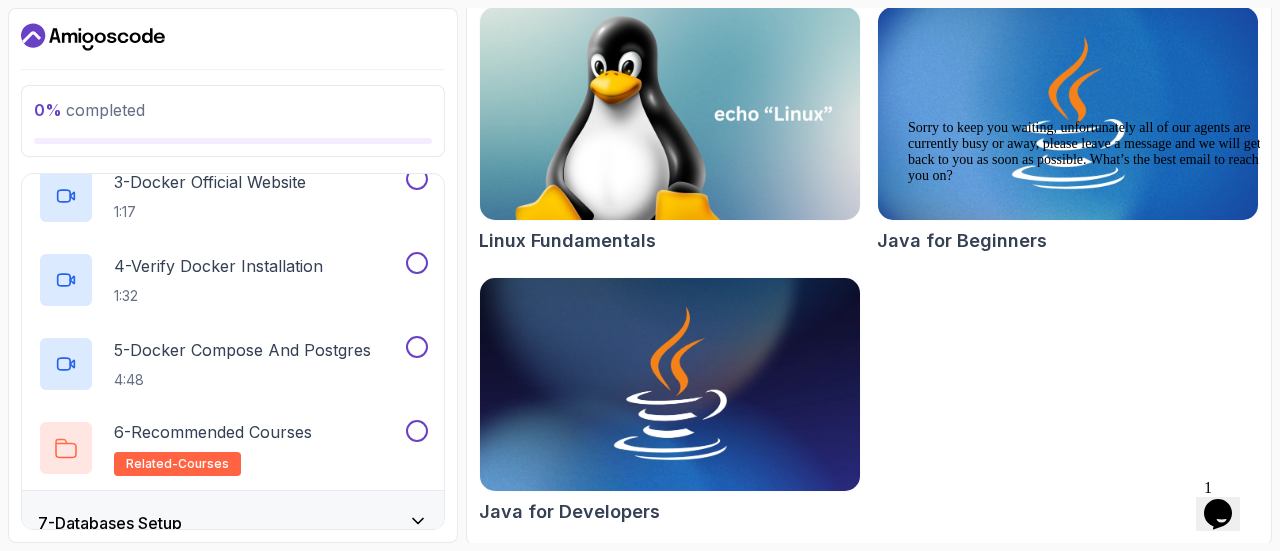 scroll, scrollTop: 578, scrollLeft: 0, axis: vertical 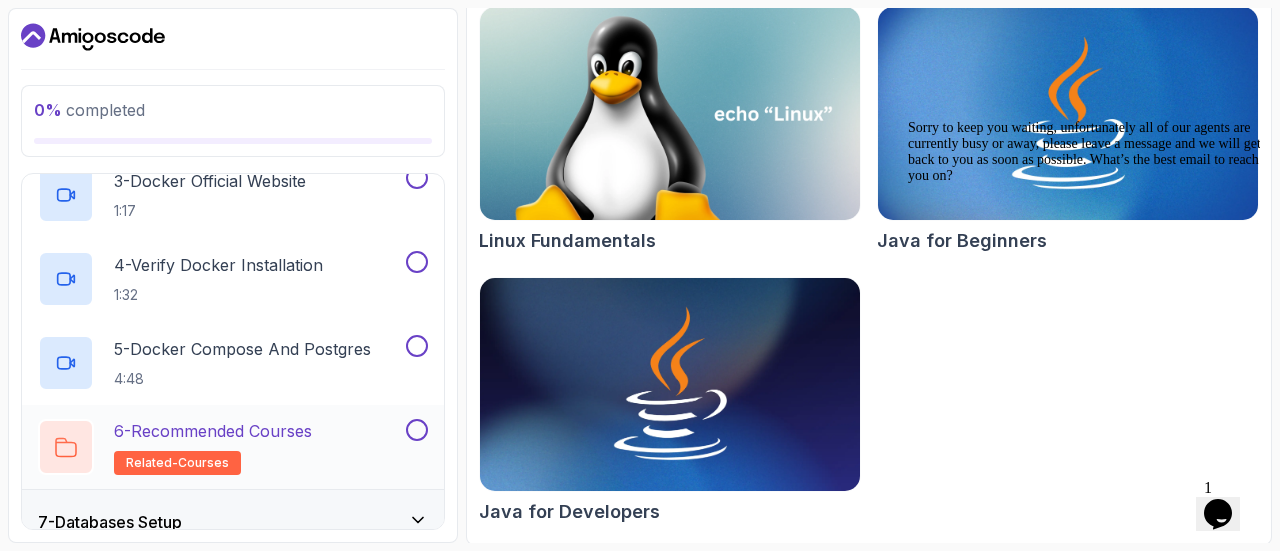 click on "related-courses" at bounding box center (177, 463) 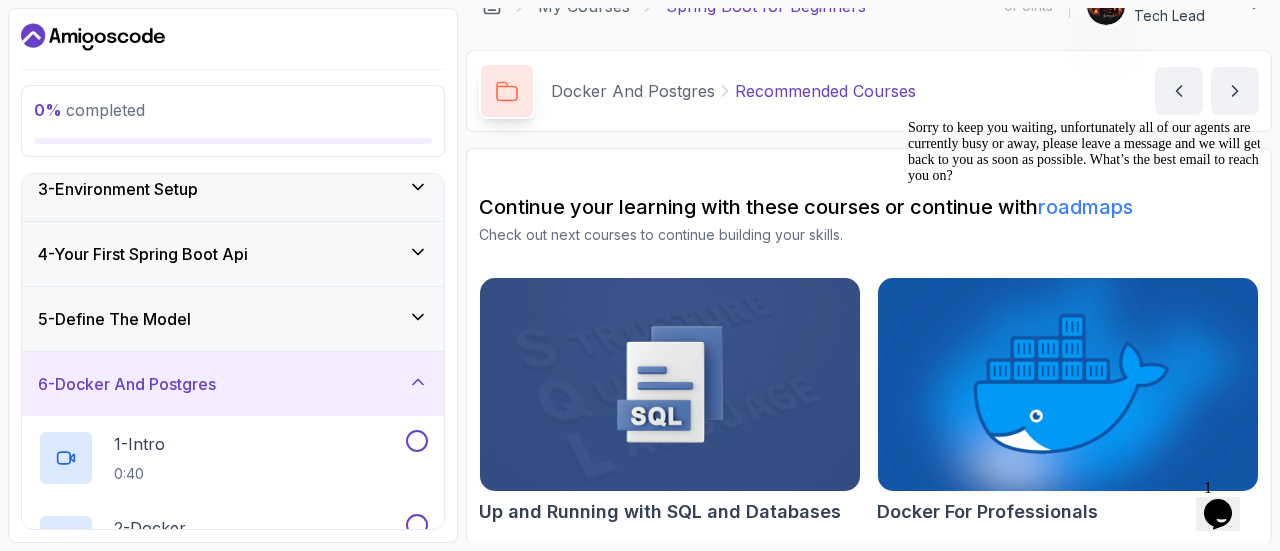 scroll, scrollTop: 0, scrollLeft: 0, axis: both 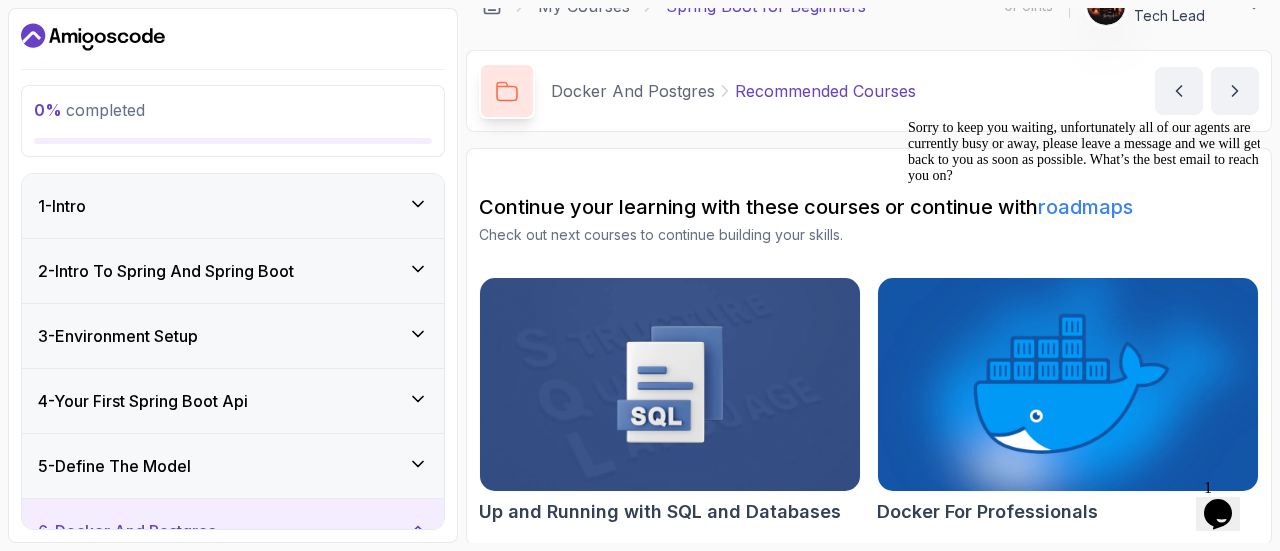 click on "1  -  Intro" at bounding box center [233, 206] 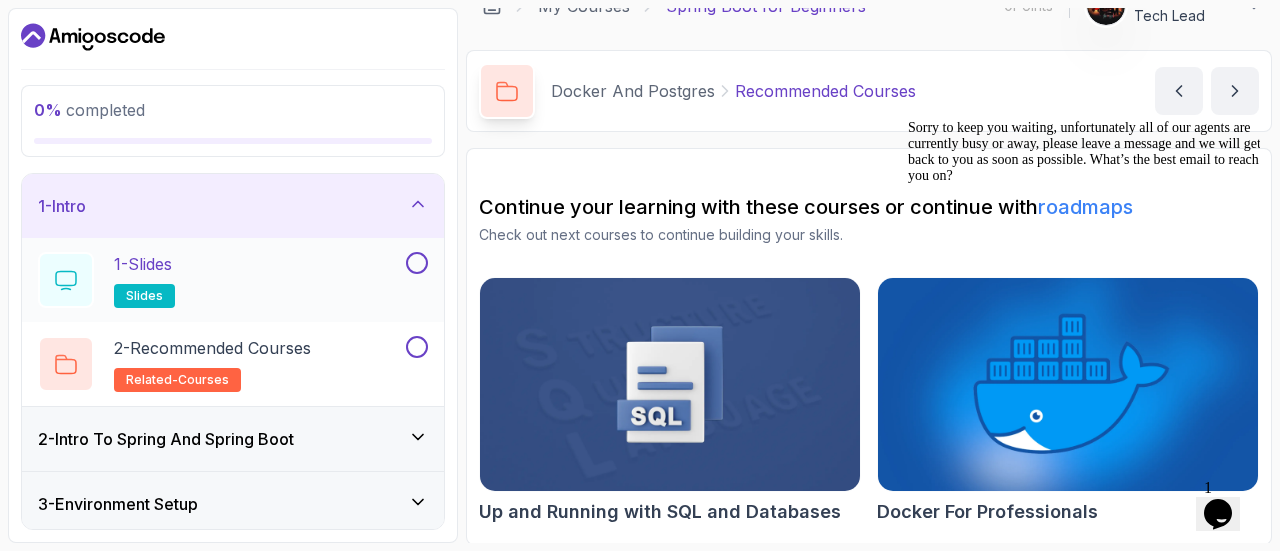 click on "1  -  Slides slides" at bounding box center [220, 280] 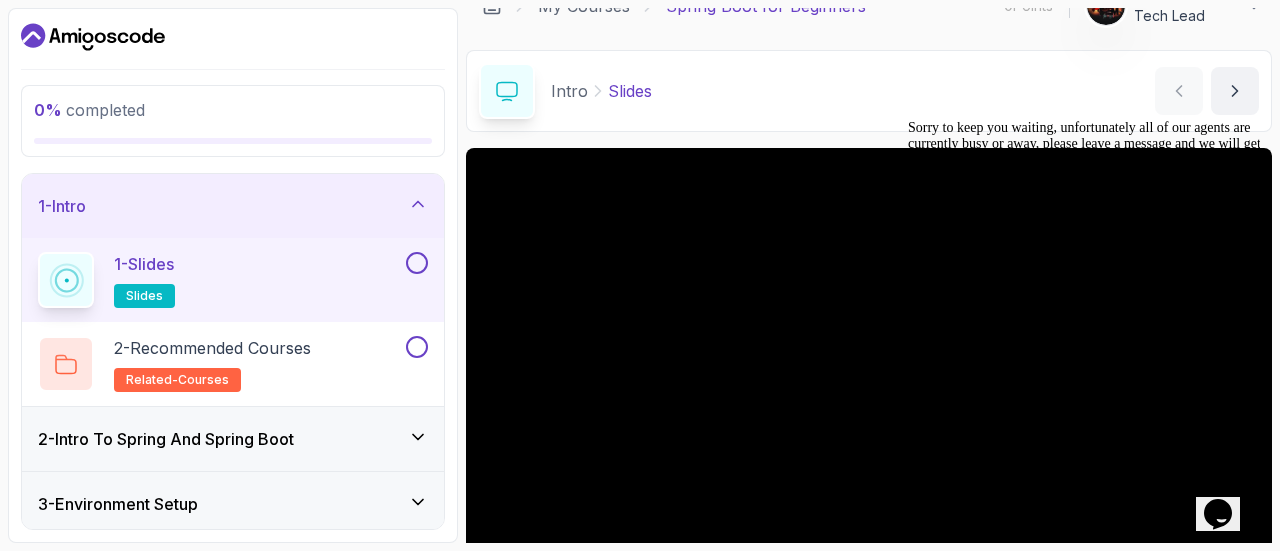 click at bounding box center (908, 120) 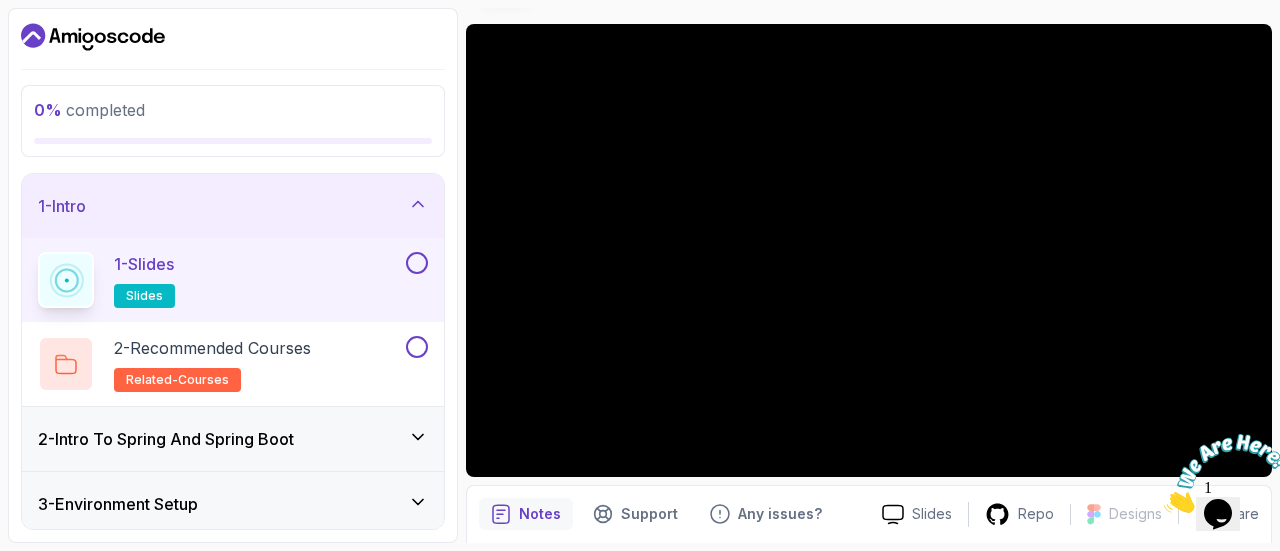 scroll, scrollTop: 156, scrollLeft: 0, axis: vertical 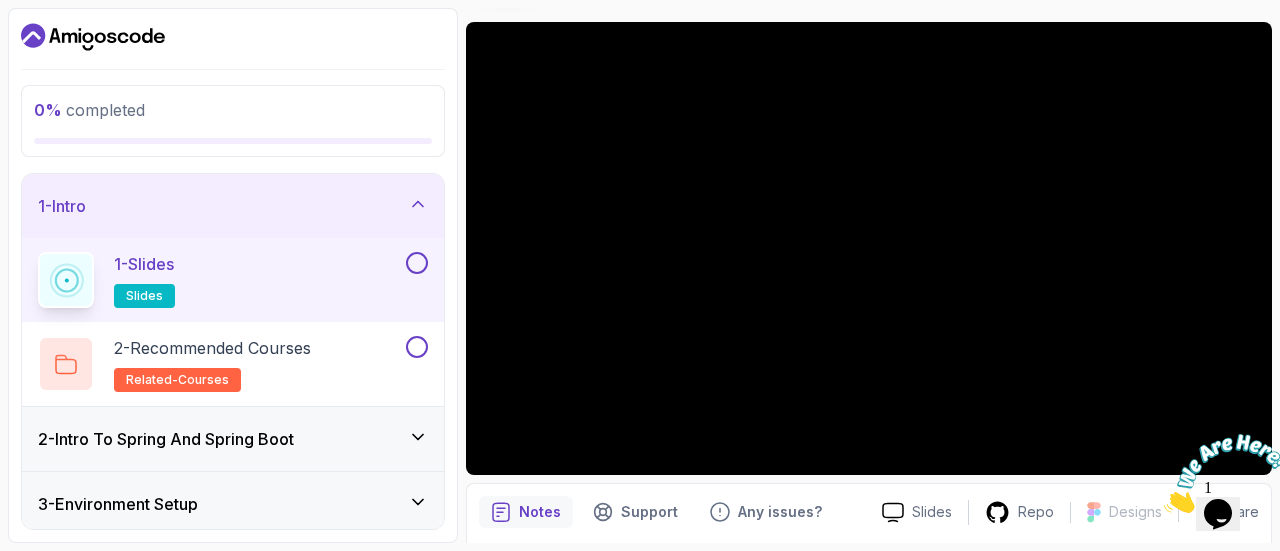 click 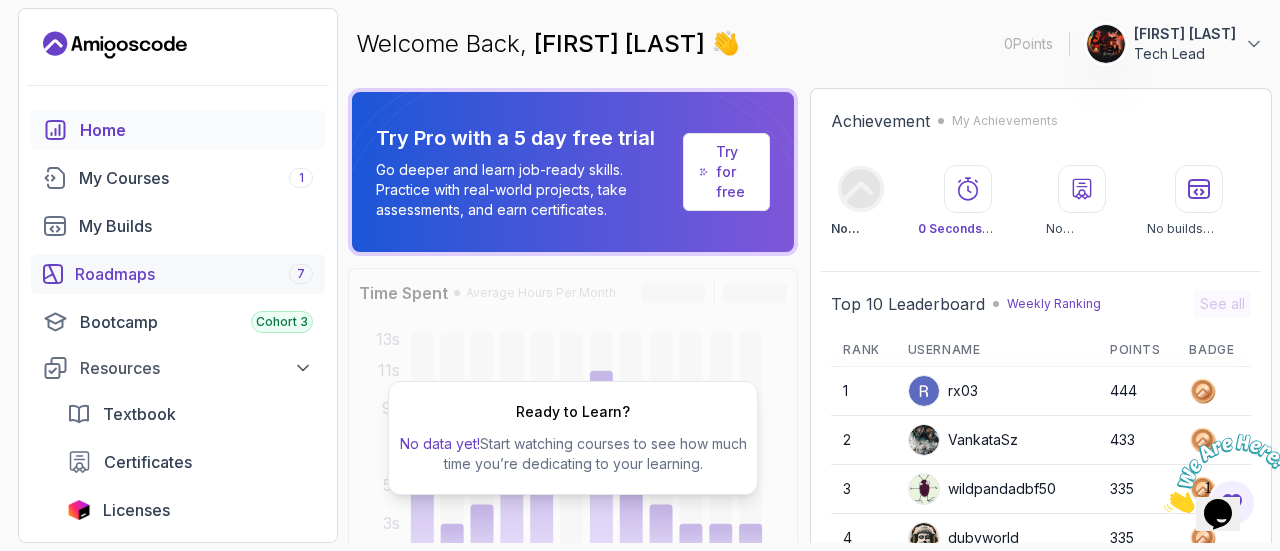 click on "Roadmaps 7" at bounding box center [194, 274] 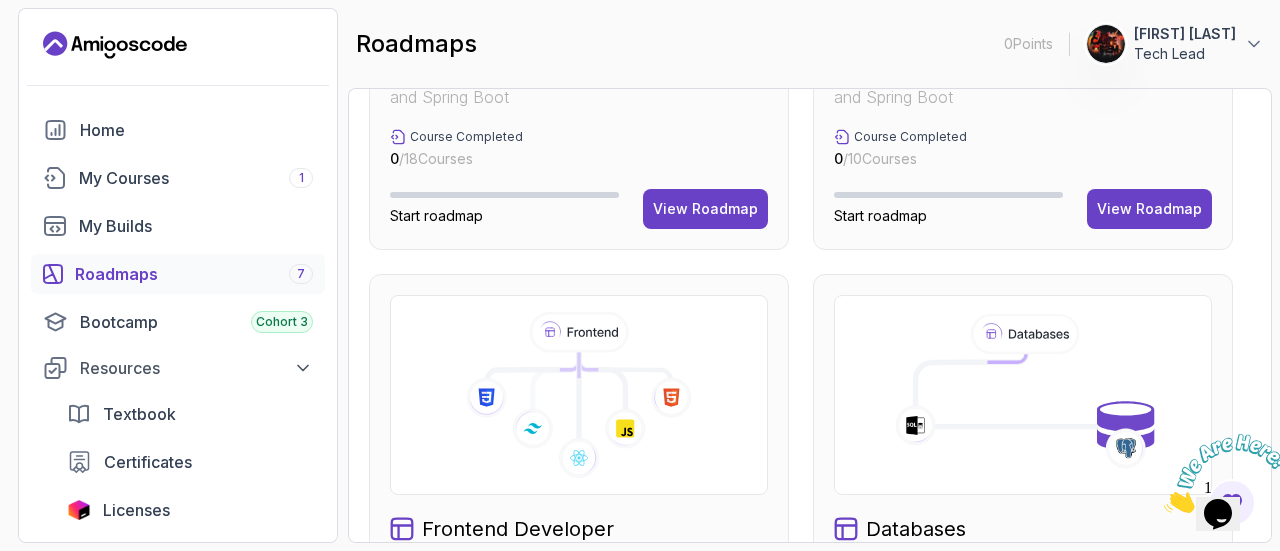 scroll, scrollTop: 1227, scrollLeft: 0, axis: vertical 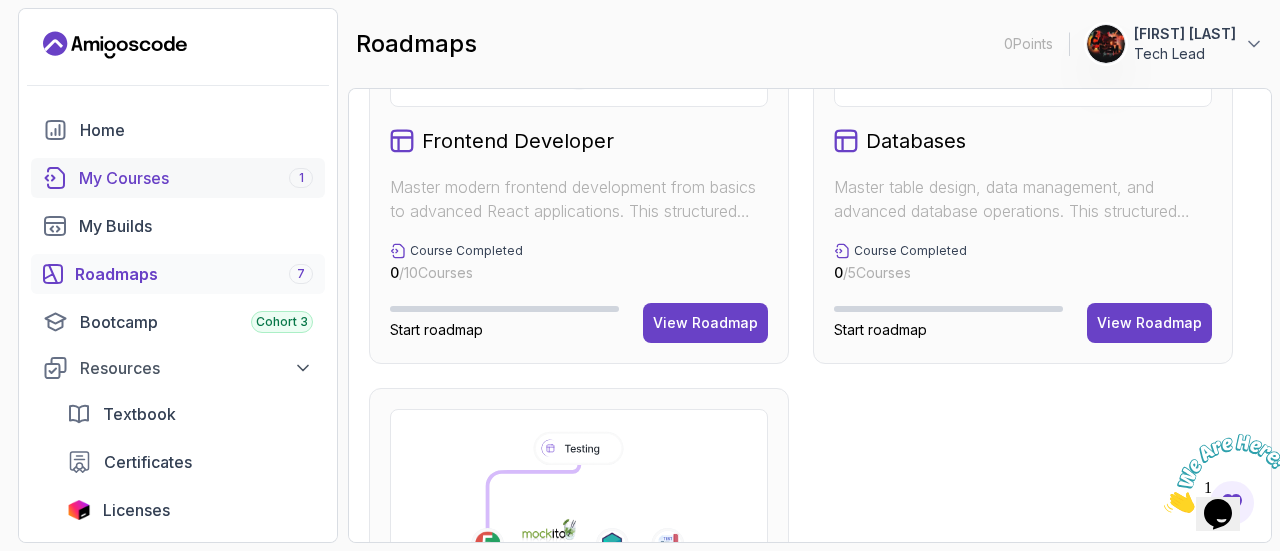 click on "My Courses 1" at bounding box center (196, 178) 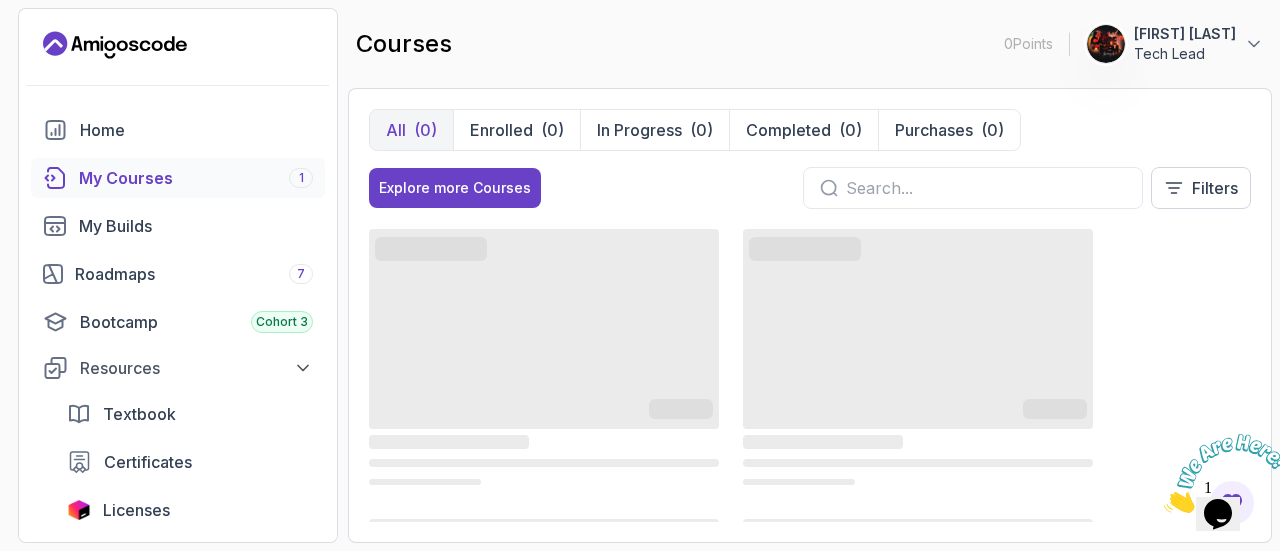 scroll, scrollTop: 0, scrollLeft: 0, axis: both 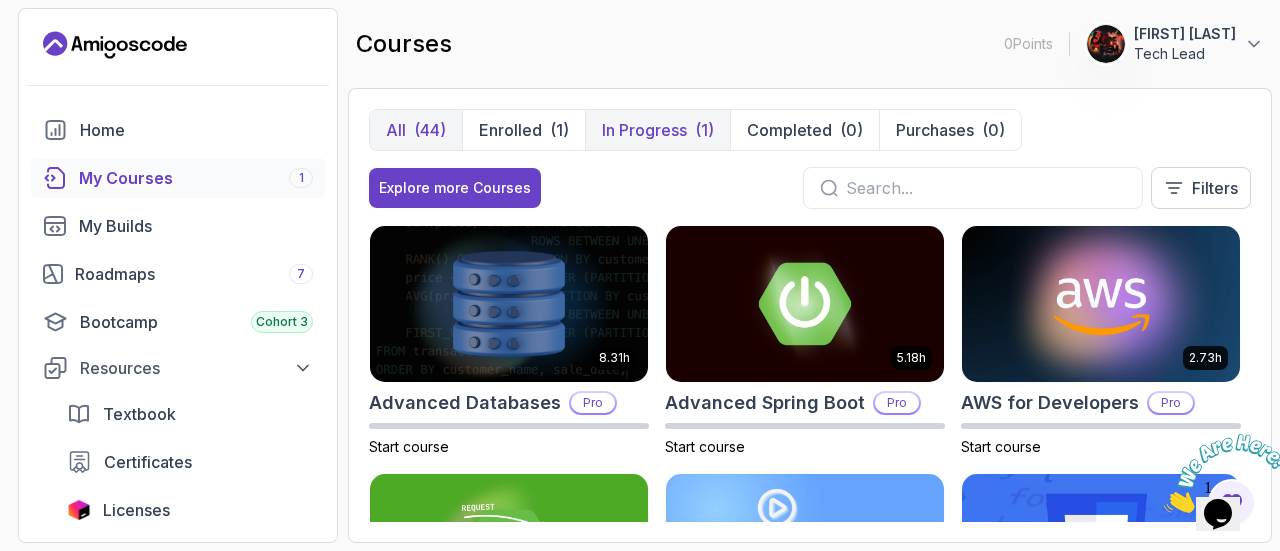 click on "In Progress" at bounding box center [644, 130] 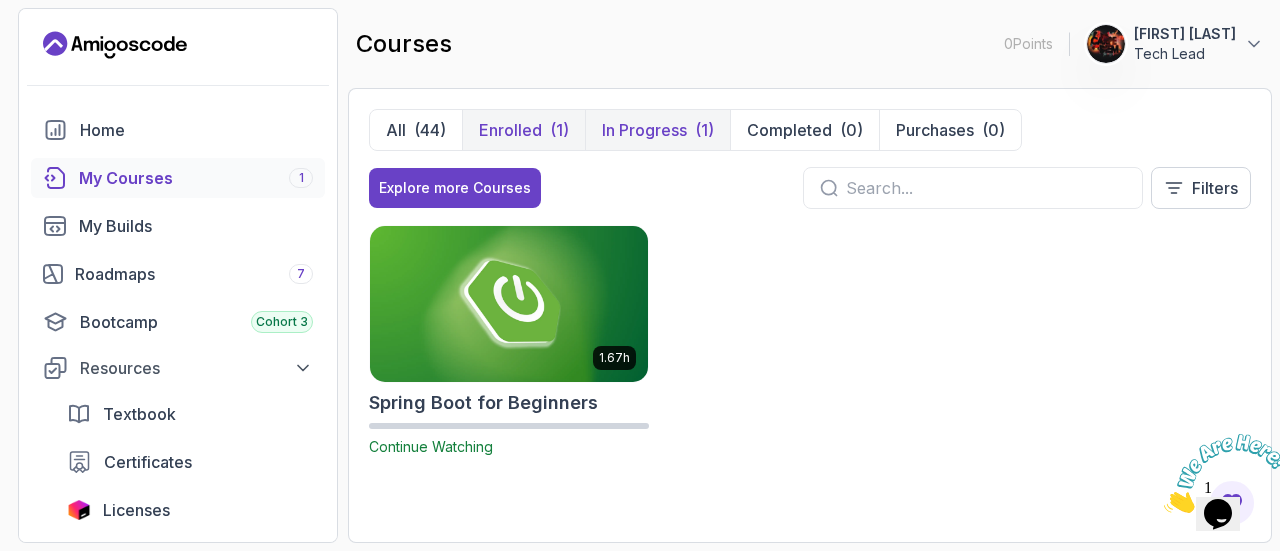click on "(1)" at bounding box center (559, 130) 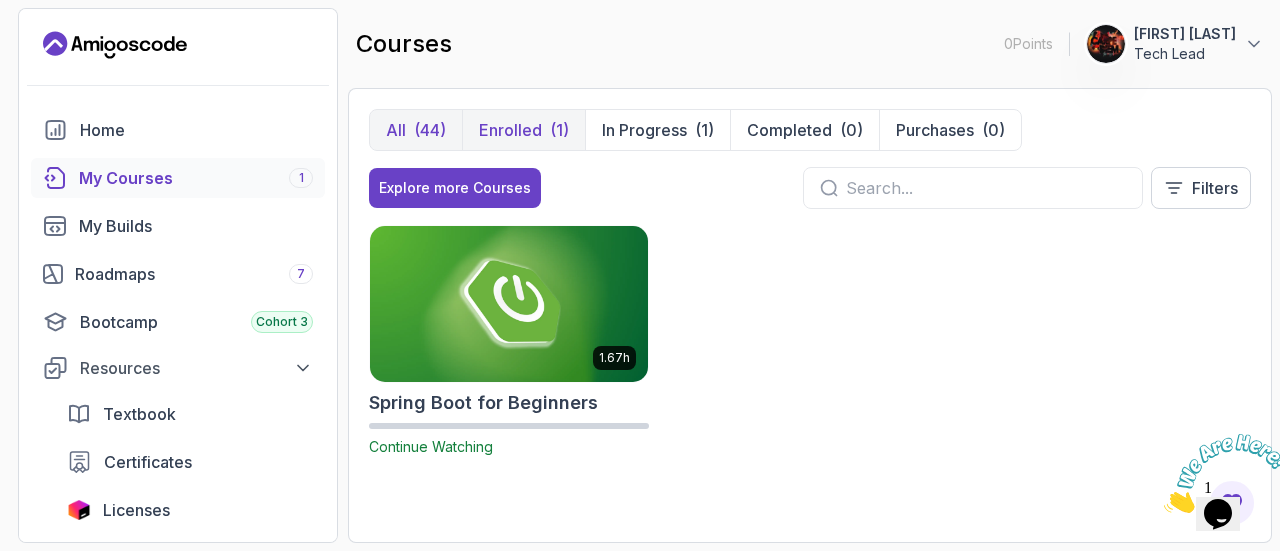 click on "All (44)" at bounding box center [416, 130] 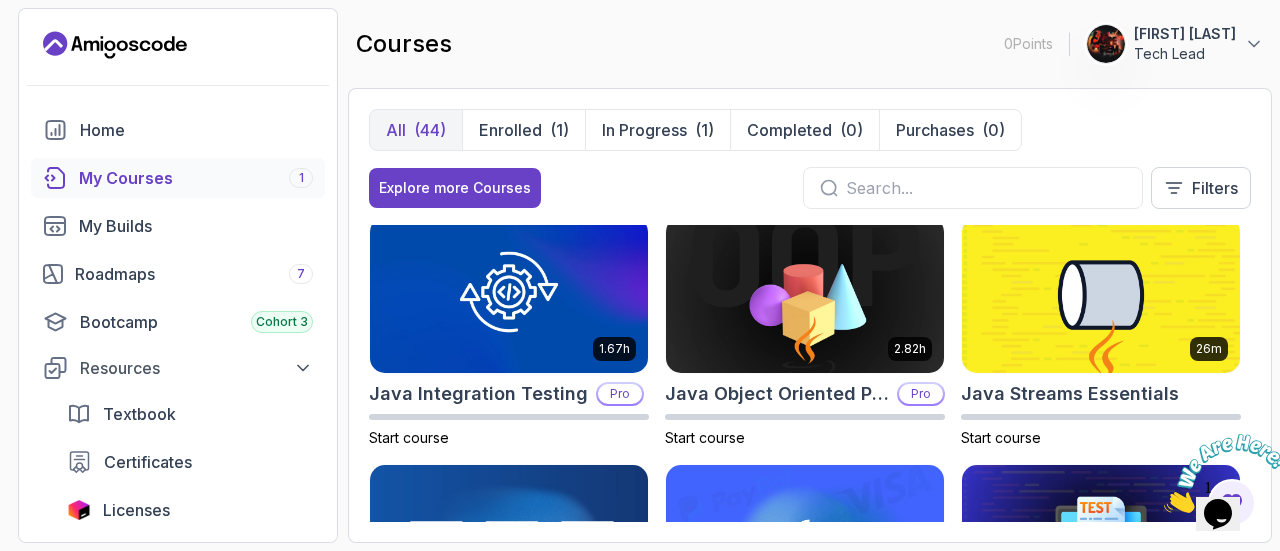 scroll, scrollTop: 1541, scrollLeft: 0, axis: vertical 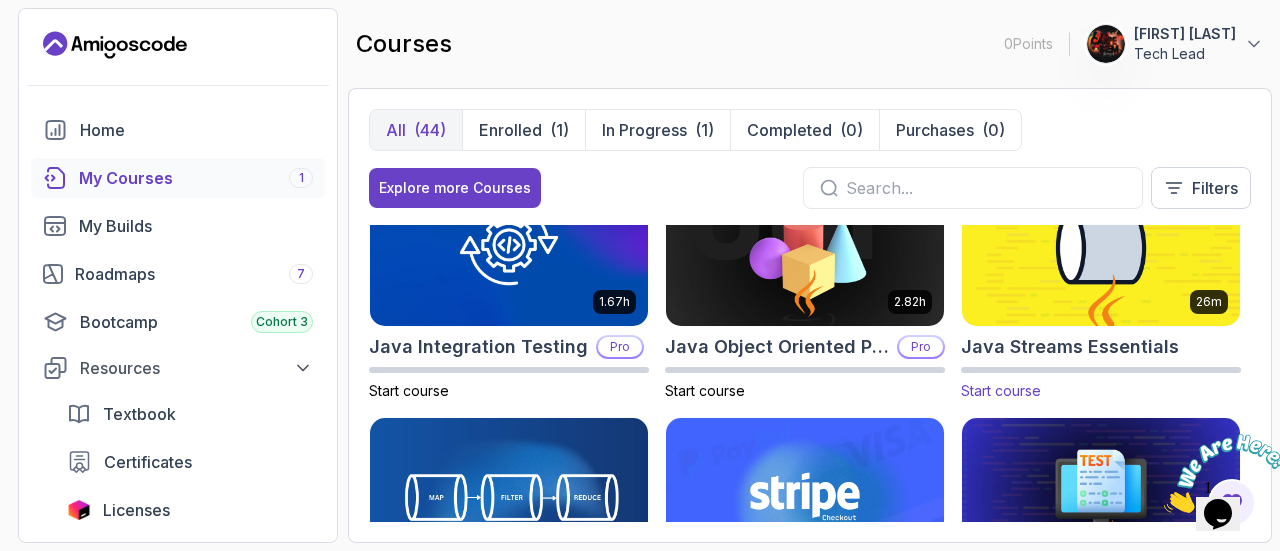 click at bounding box center [1101, 247] 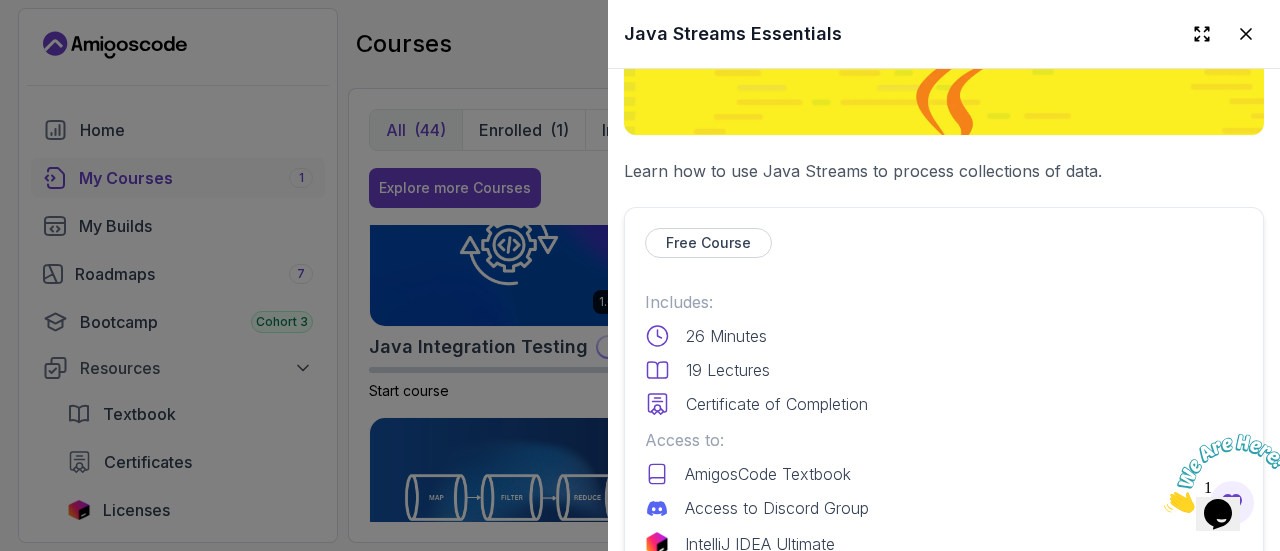 scroll, scrollTop: 766, scrollLeft: 0, axis: vertical 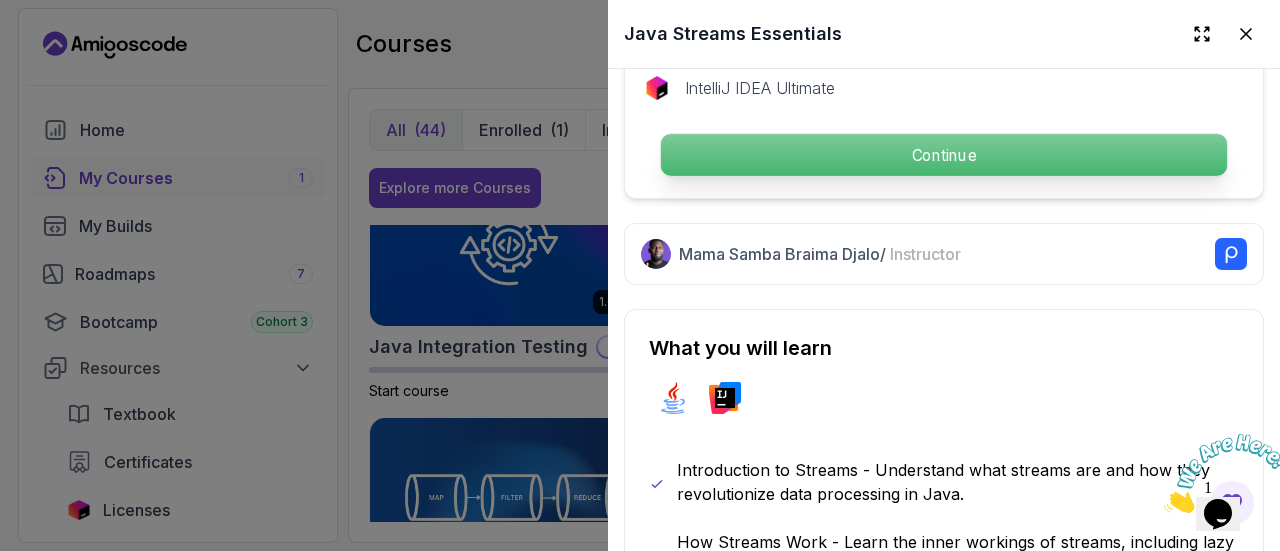 click on "Continue" at bounding box center [944, 155] 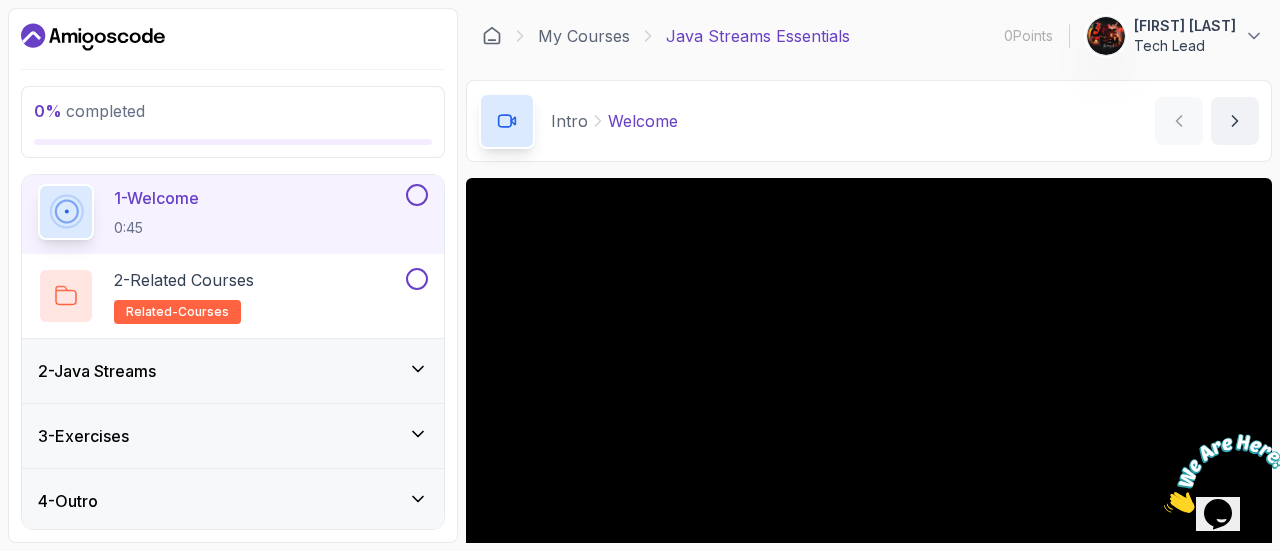 scroll, scrollTop: 0, scrollLeft: 0, axis: both 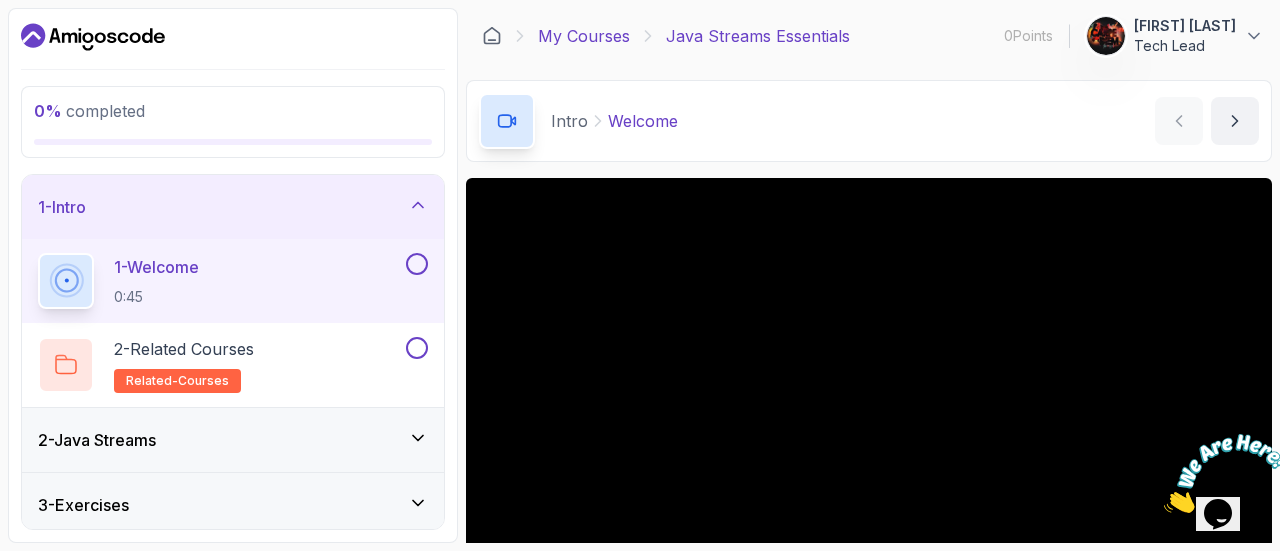 click on "My Courses" at bounding box center [584, 36] 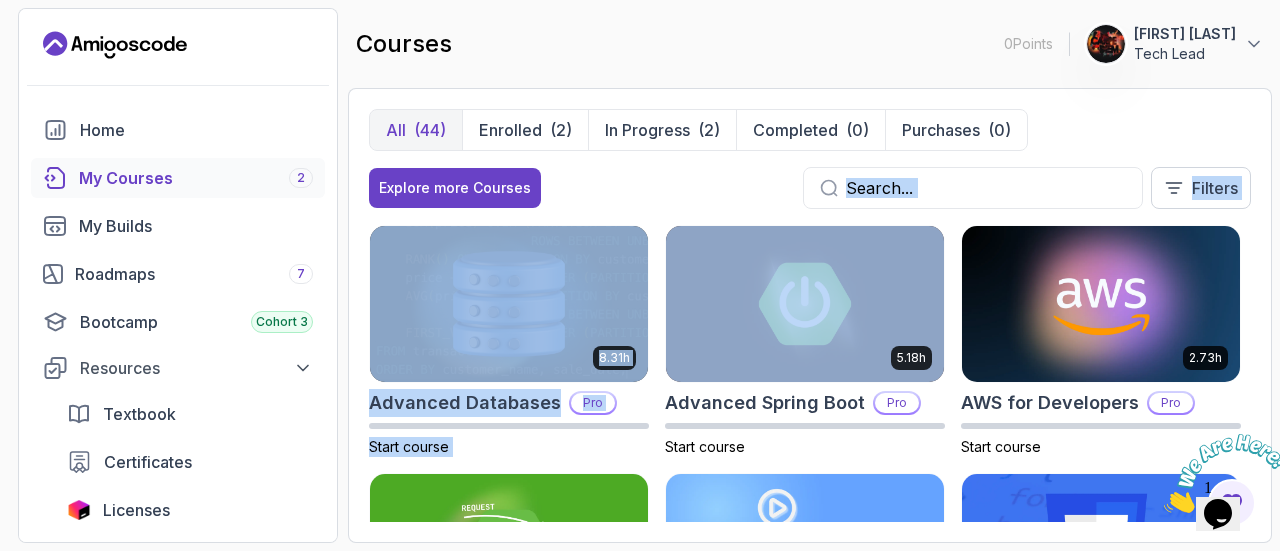 drag, startPoint x: 549, startPoint y: 218, endPoint x: 769, endPoint y: 197, distance: 221 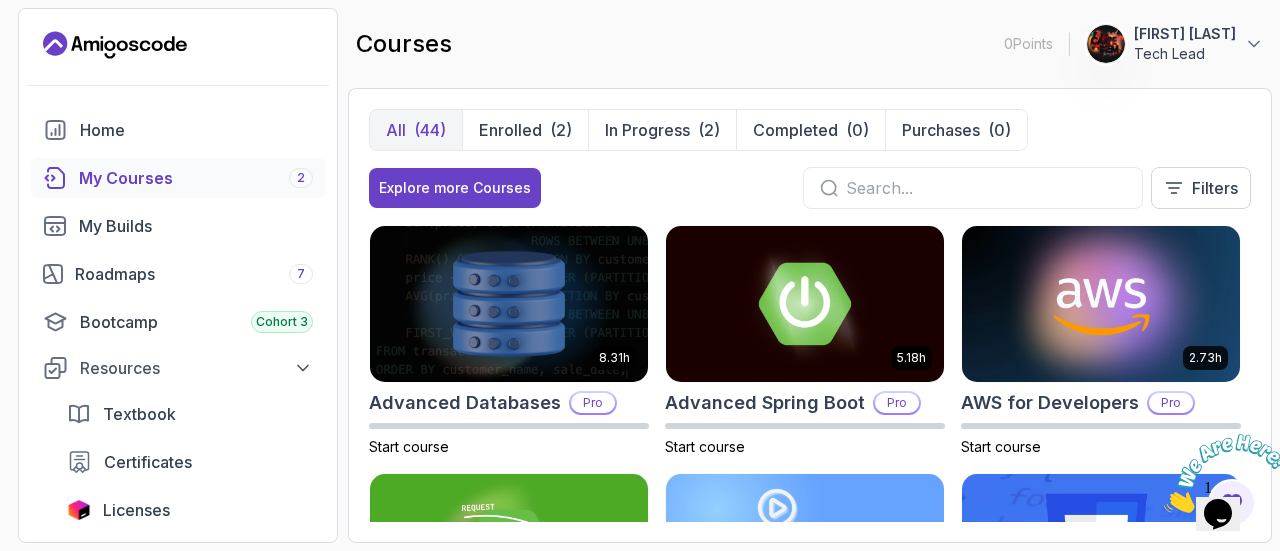 click on "Explore more Courses Filters" at bounding box center (810, 188) 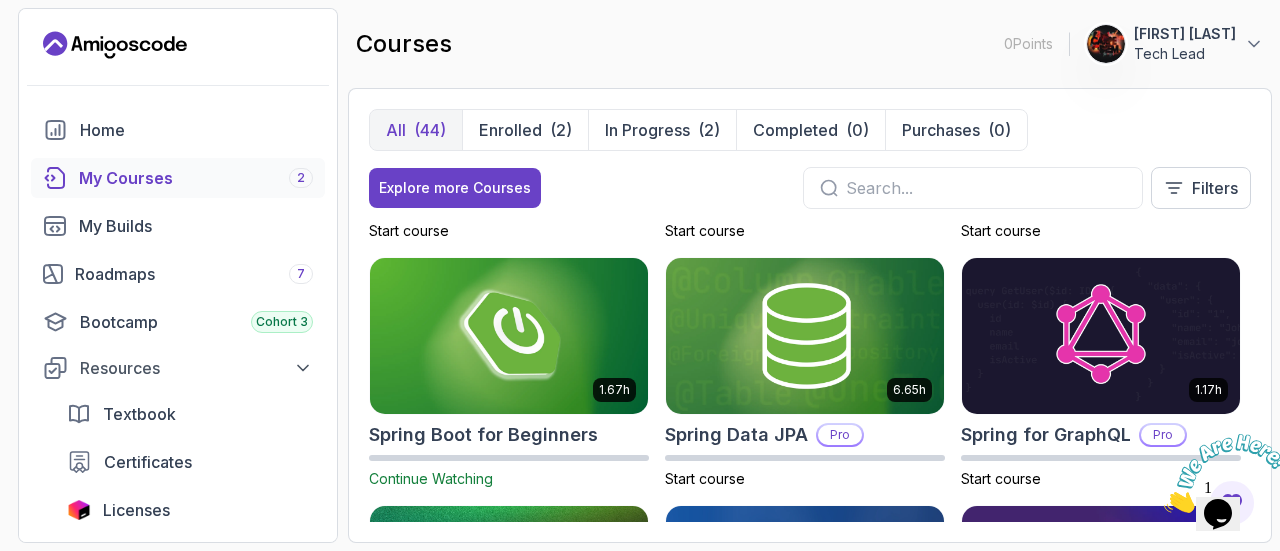 scroll, scrollTop: 2904, scrollLeft: 0, axis: vertical 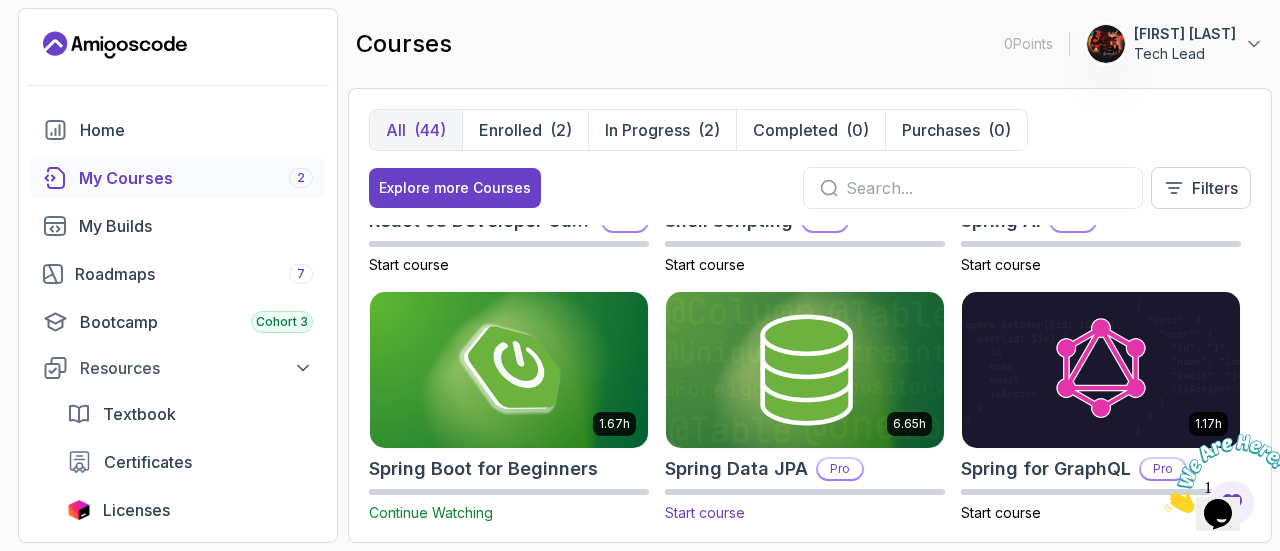 click on "Pro" at bounding box center [840, 469] 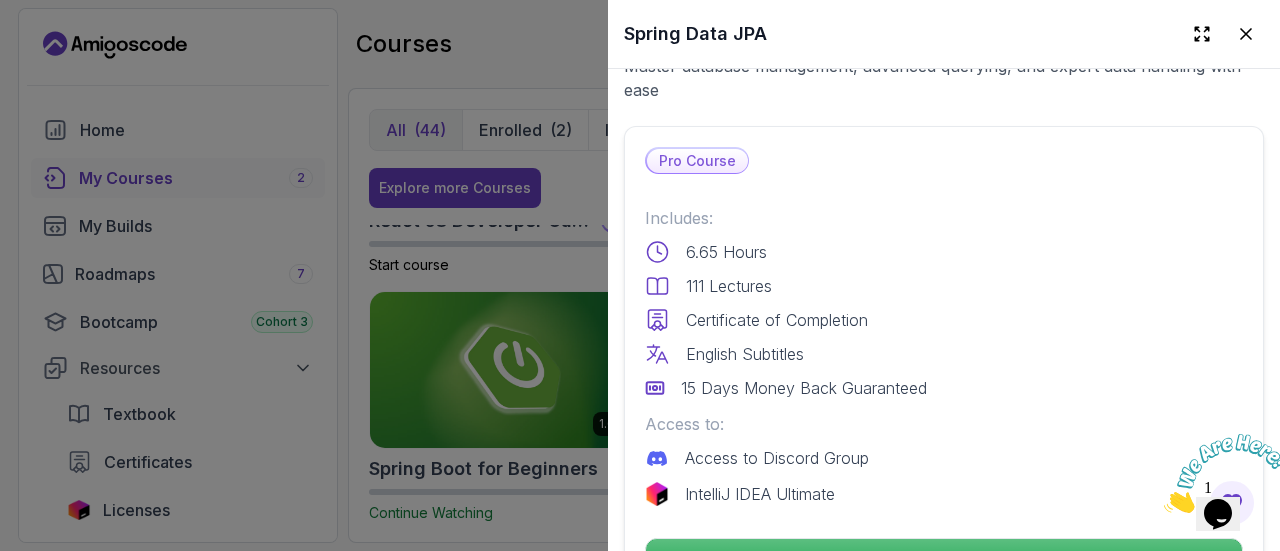 scroll, scrollTop: 748, scrollLeft: 0, axis: vertical 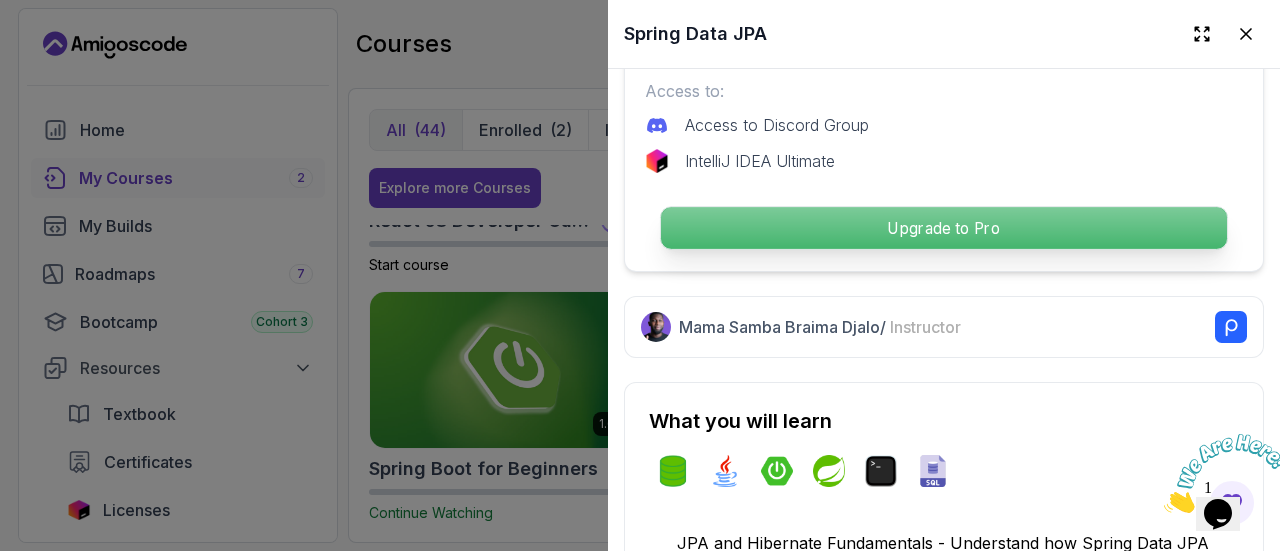 click on "Upgrade to Pro" at bounding box center (944, 228) 